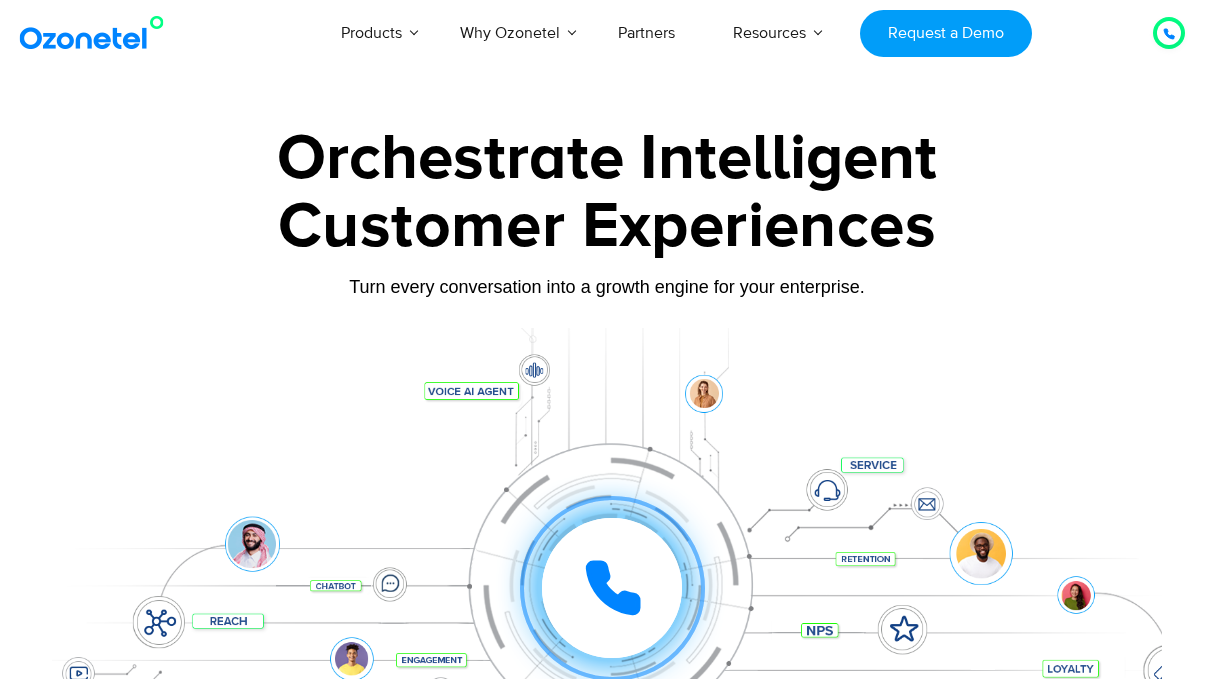 scroll, scrollTop: 0, scrollLeft: 0, axis: both 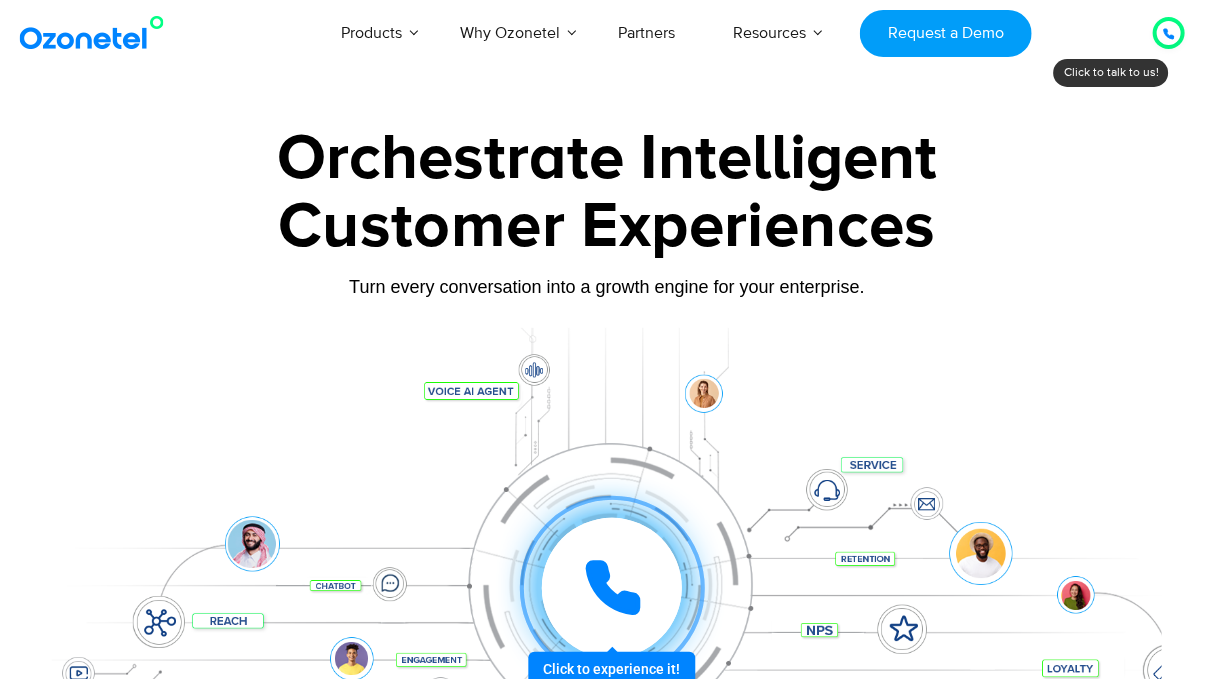 click 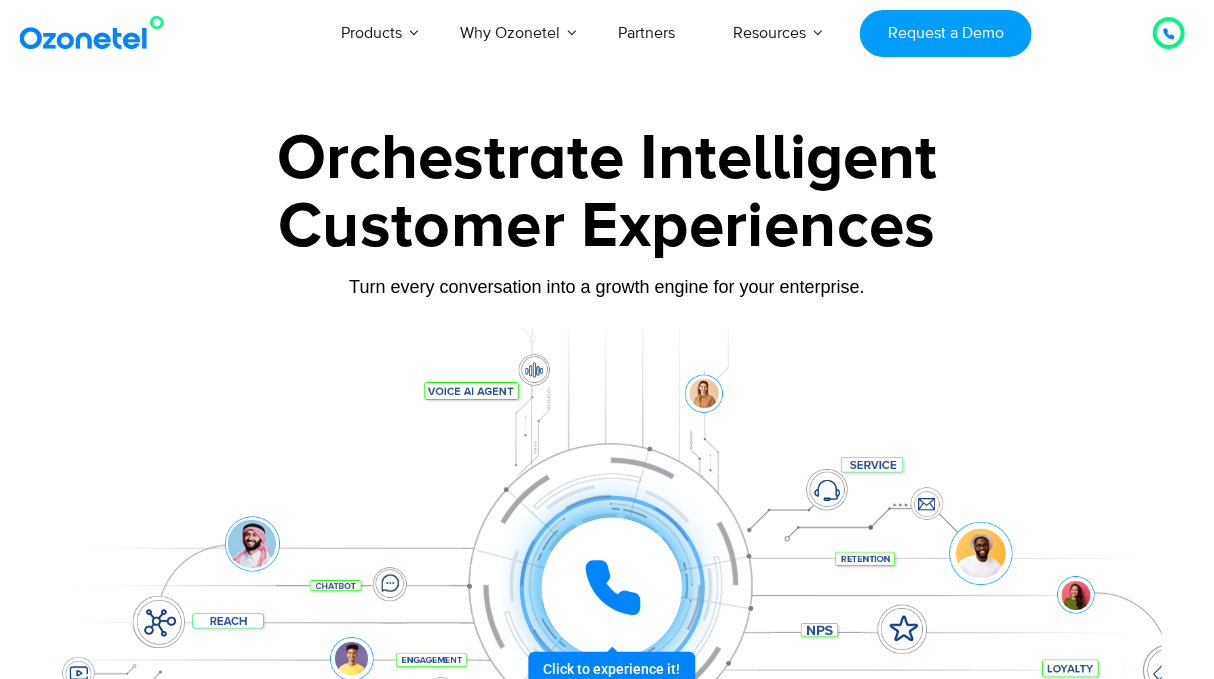 click on "USA : +1-408-440-54451-408-440-5445
INDIA : 1800-123-150150
Click to talk to us!
Call in progress...
Products
AI & CX
Voice AI Agents
Agent Assist
Quality Audits
Knowledge AI" at bounding box center (607, 5739) 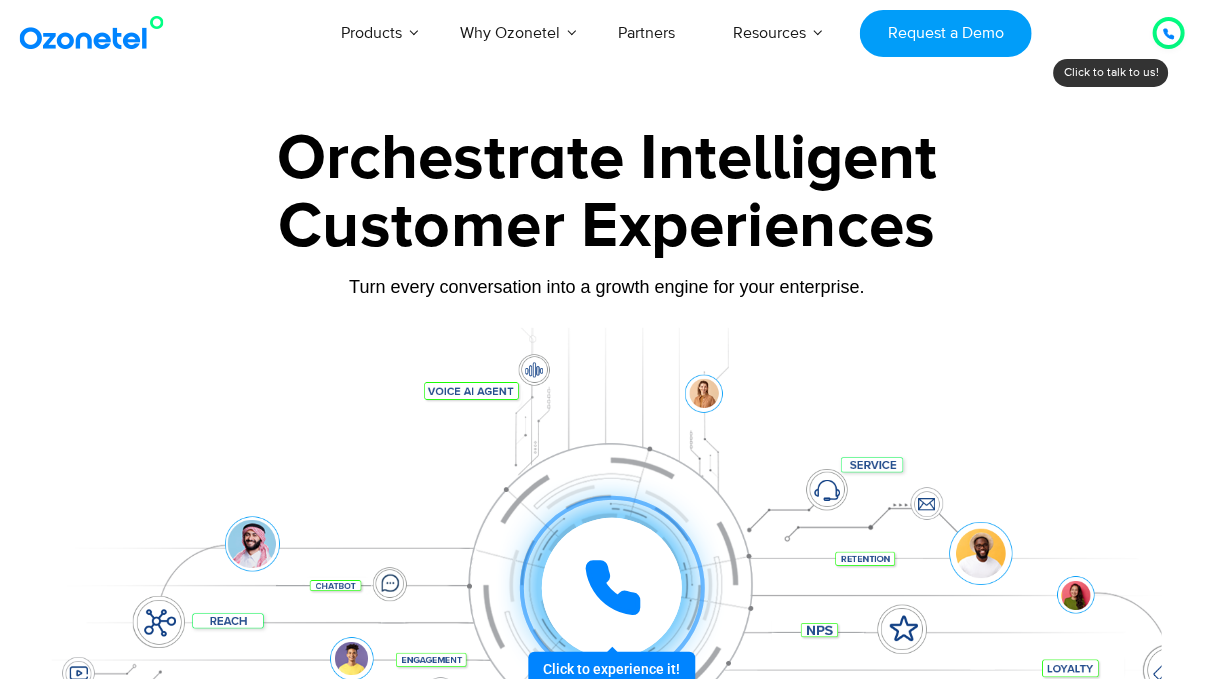 click 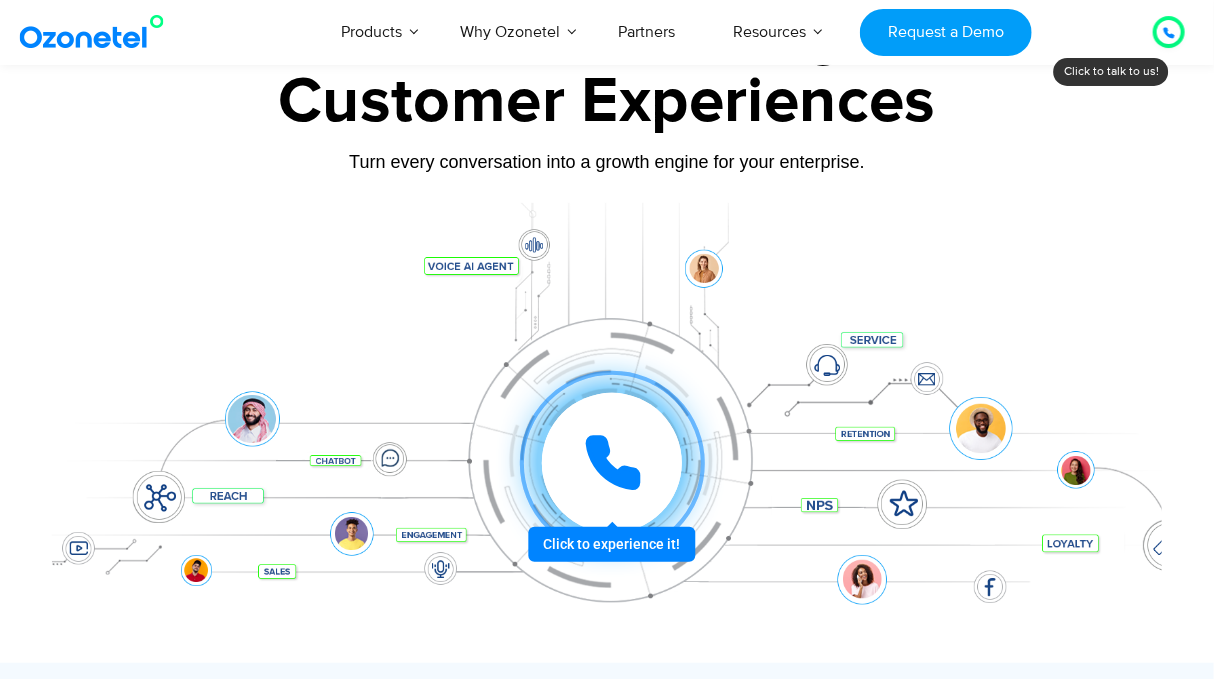scroll, scrollTop: 0, scrollLeft: 0, axis: both 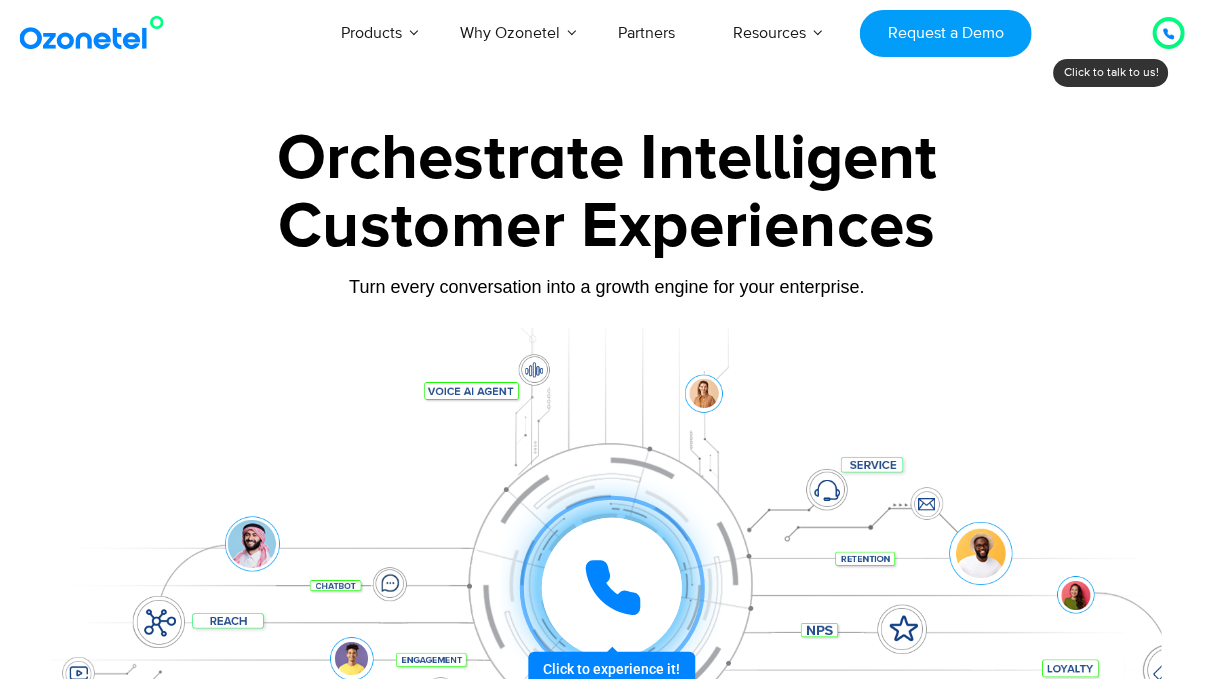 click 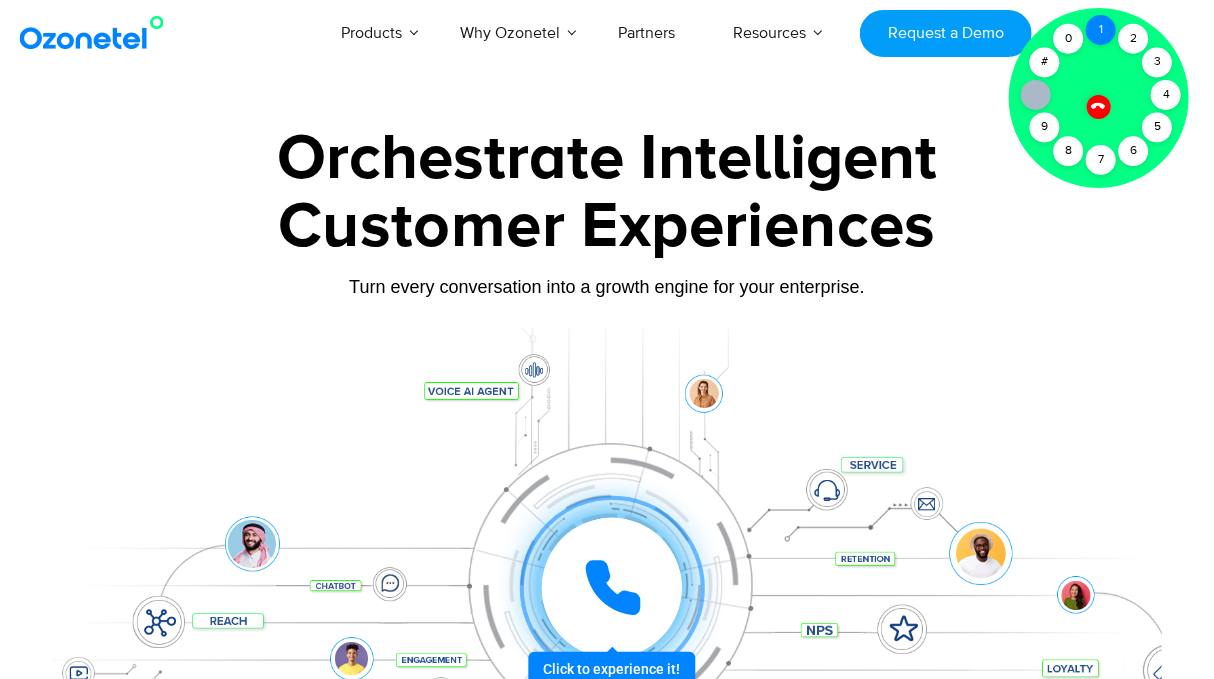 click on "1" at bounding box center [1101, 30] 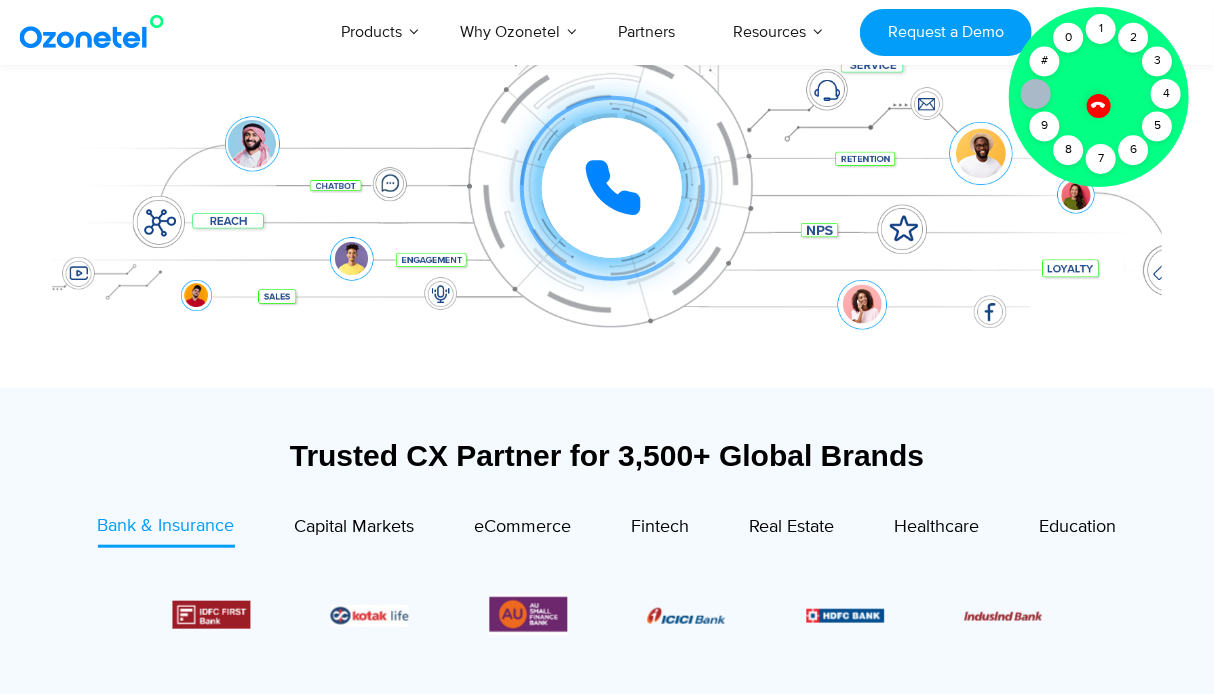 scroll, scrollTop: 700, scrollLeft: 0, axis: vertical 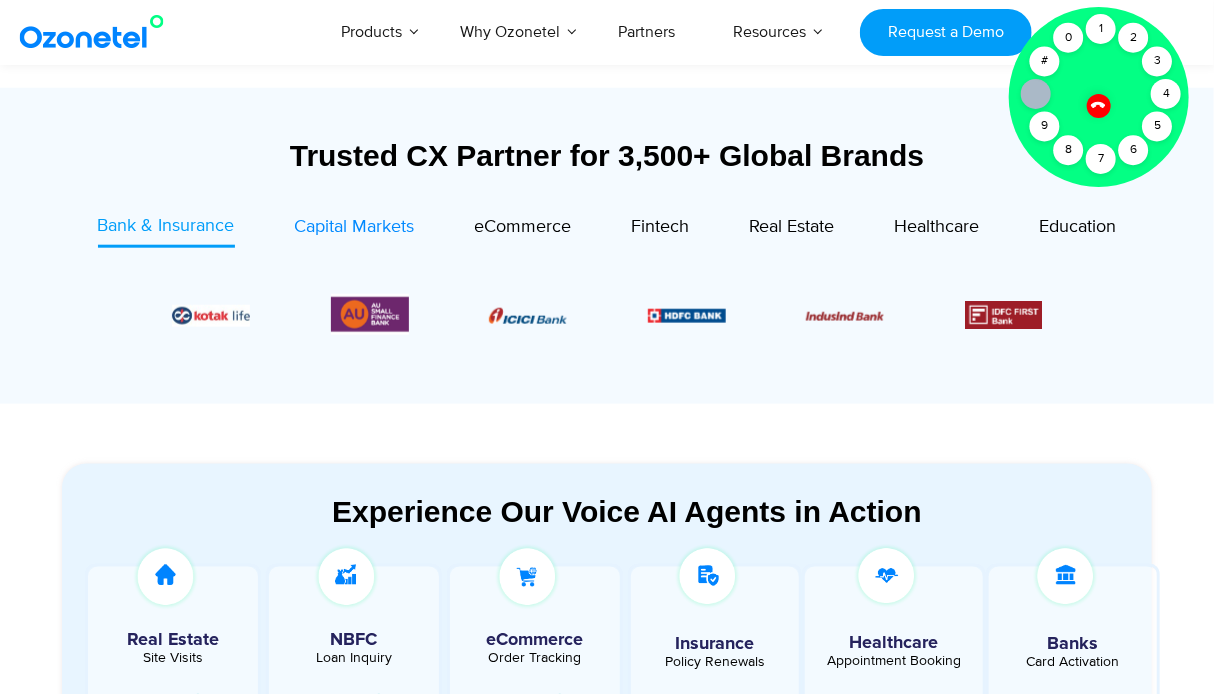 click on "Capital Markets" at bounding box center [355, 227] 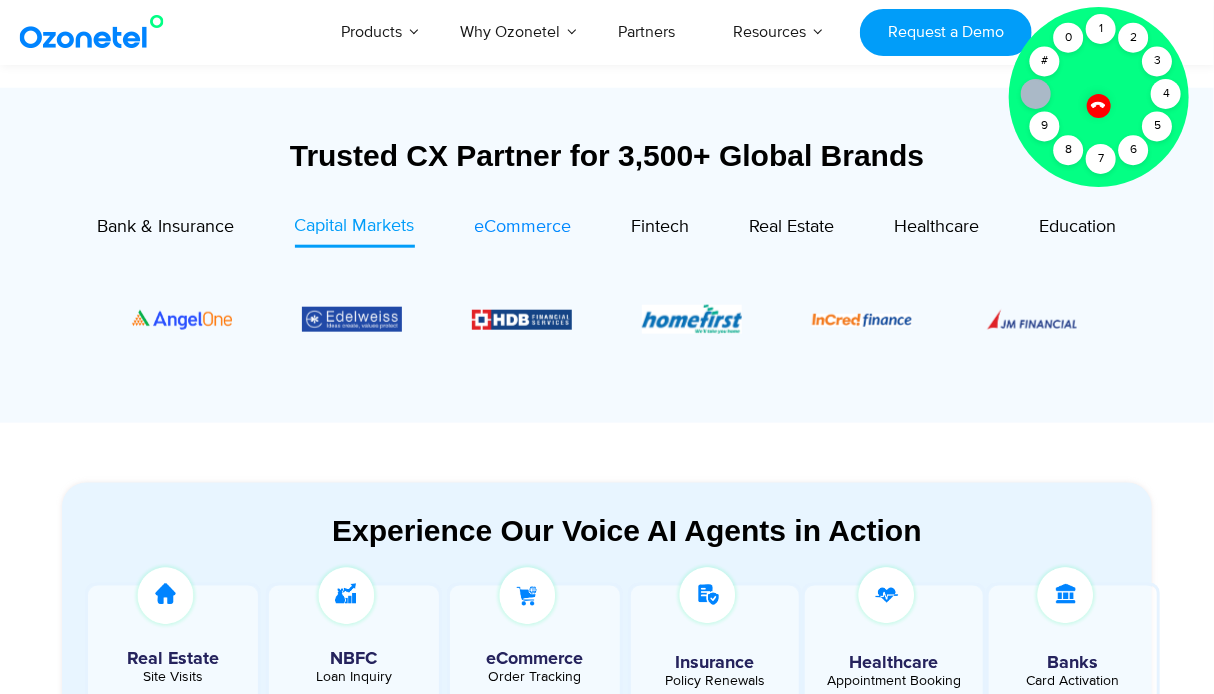 click on "eCommerce" at bounding box center (523, 227) 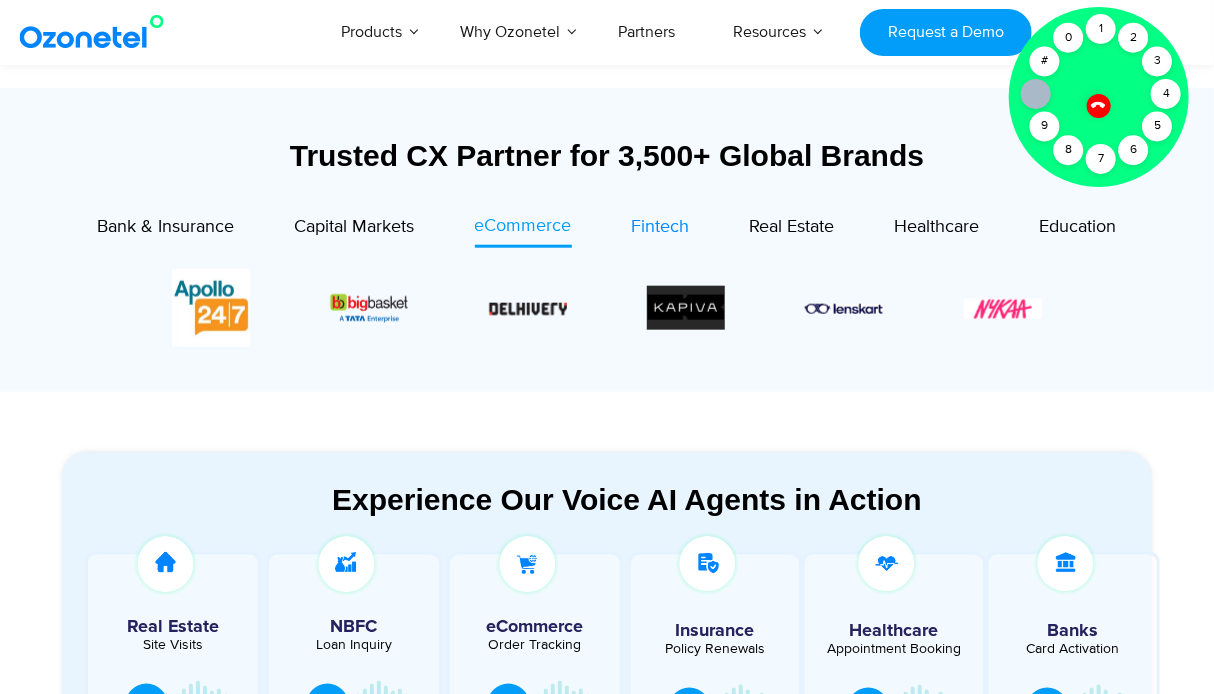 click on "Fintech" at bounding box center (661, 227) 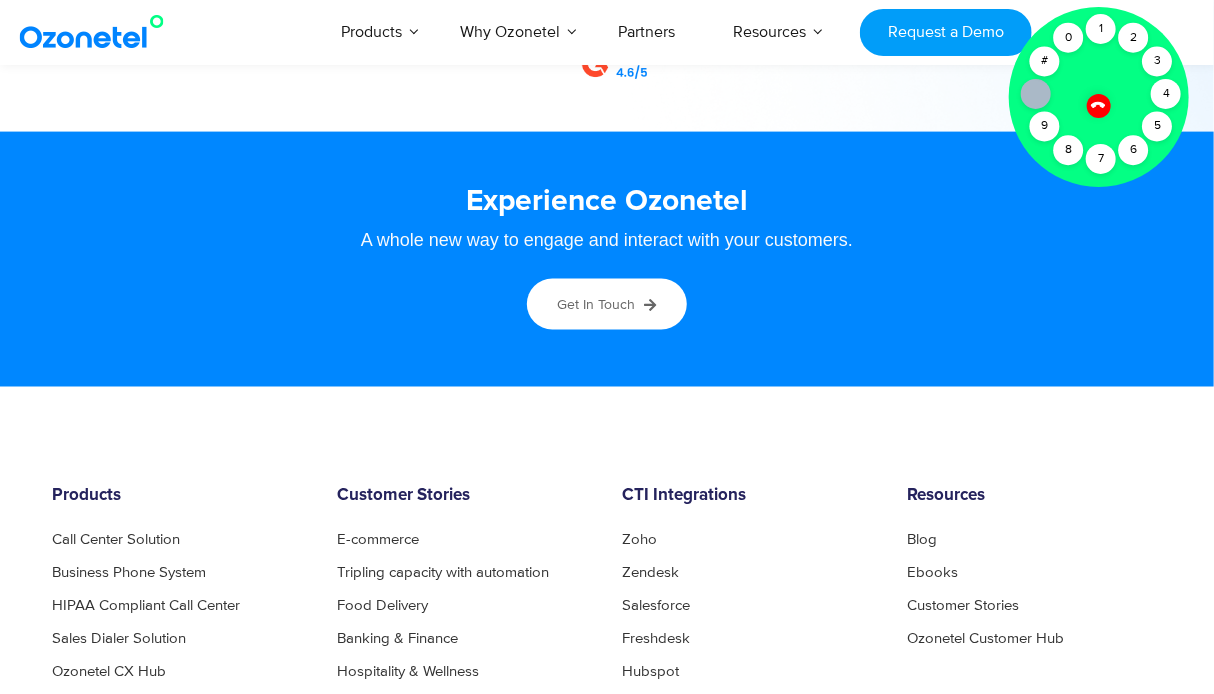scroll, scrollTop: 10300, scrollLeft: 0, axis: vertical 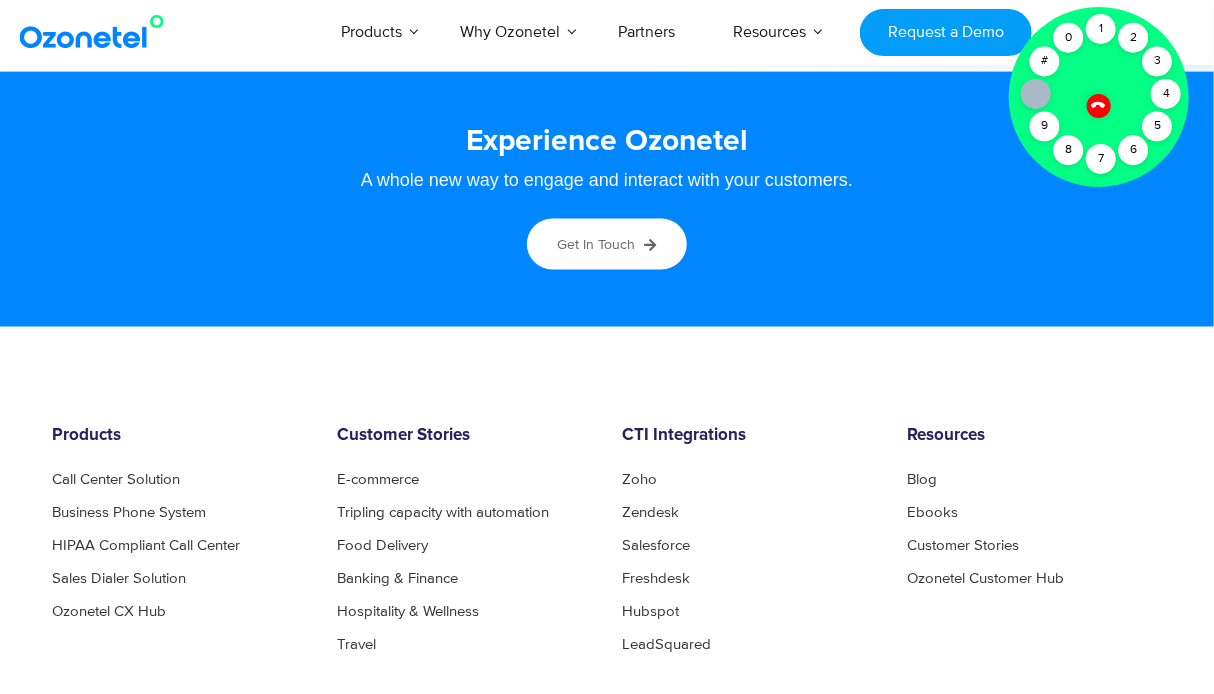 click 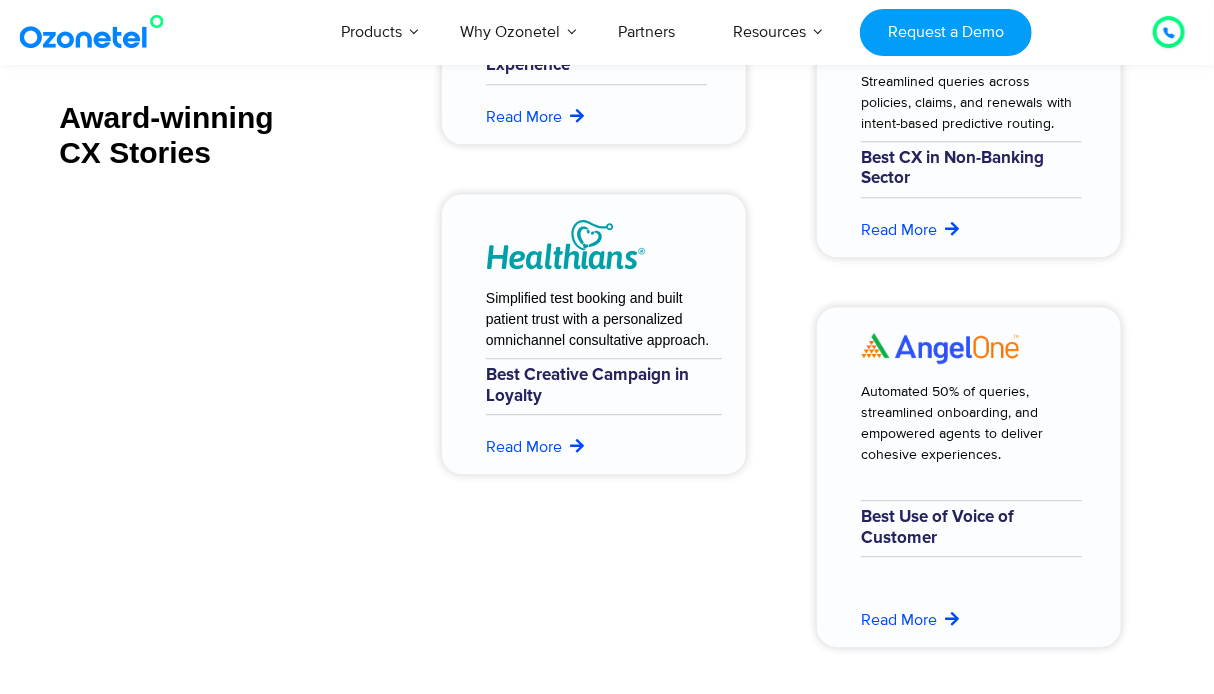 scroll, scrollTop: 7800, scrollLeft: 0, axis: vertical 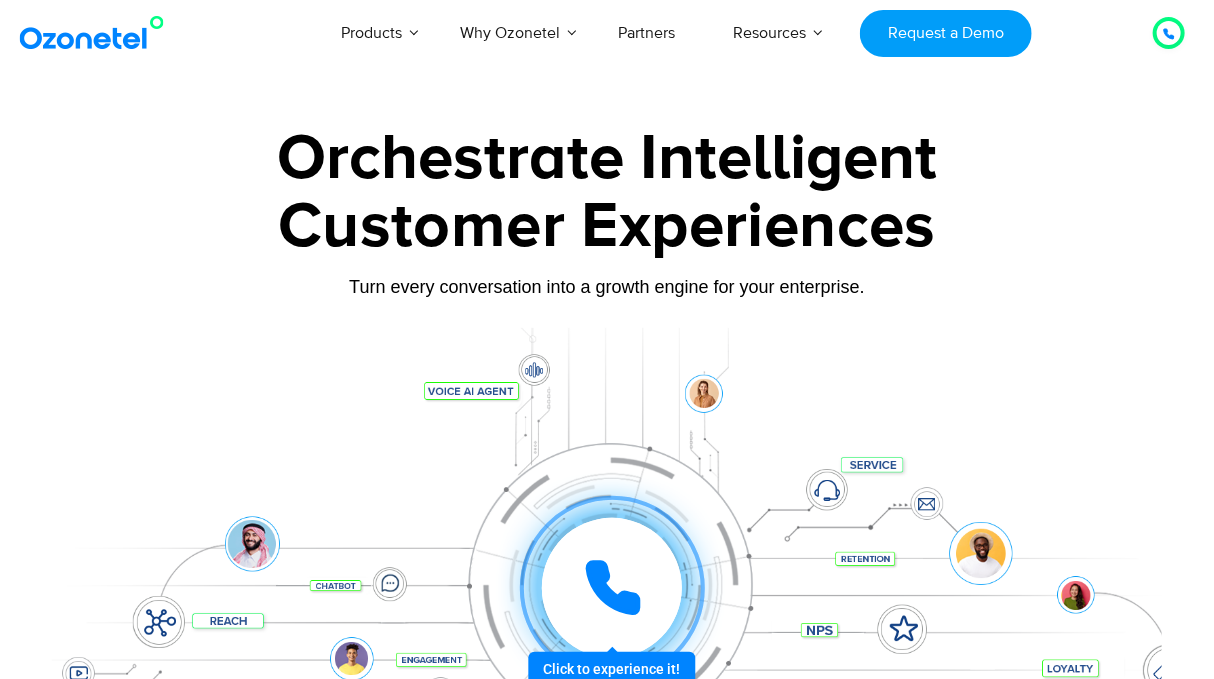 click on "[GEOGRAPHIC_DATA] : +1-408-440-54451-408-440-5445
[GEOGRAPHIC_DATA] : [PHONE_NUMBER]
Click to talk to us!
Call in progress...
Products
AI & CX
Voice AI Agents
Agent Assist
Quality Audits
Knowledge AI" at bounding box center (607, 5750) 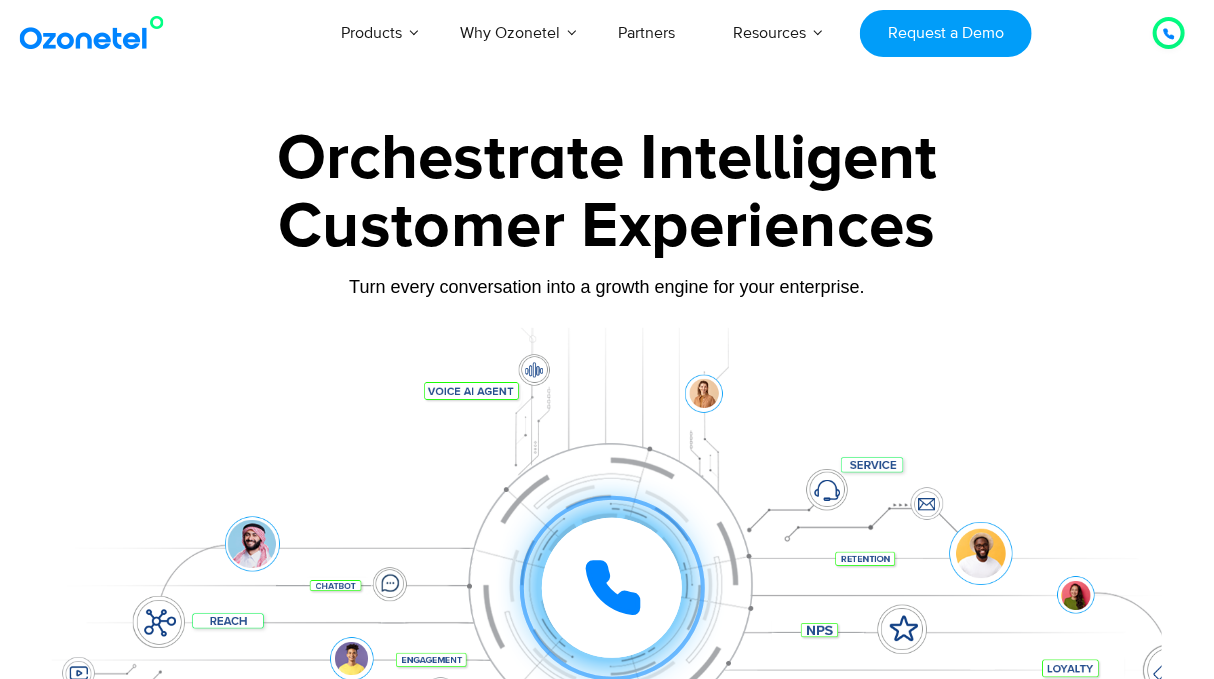 click 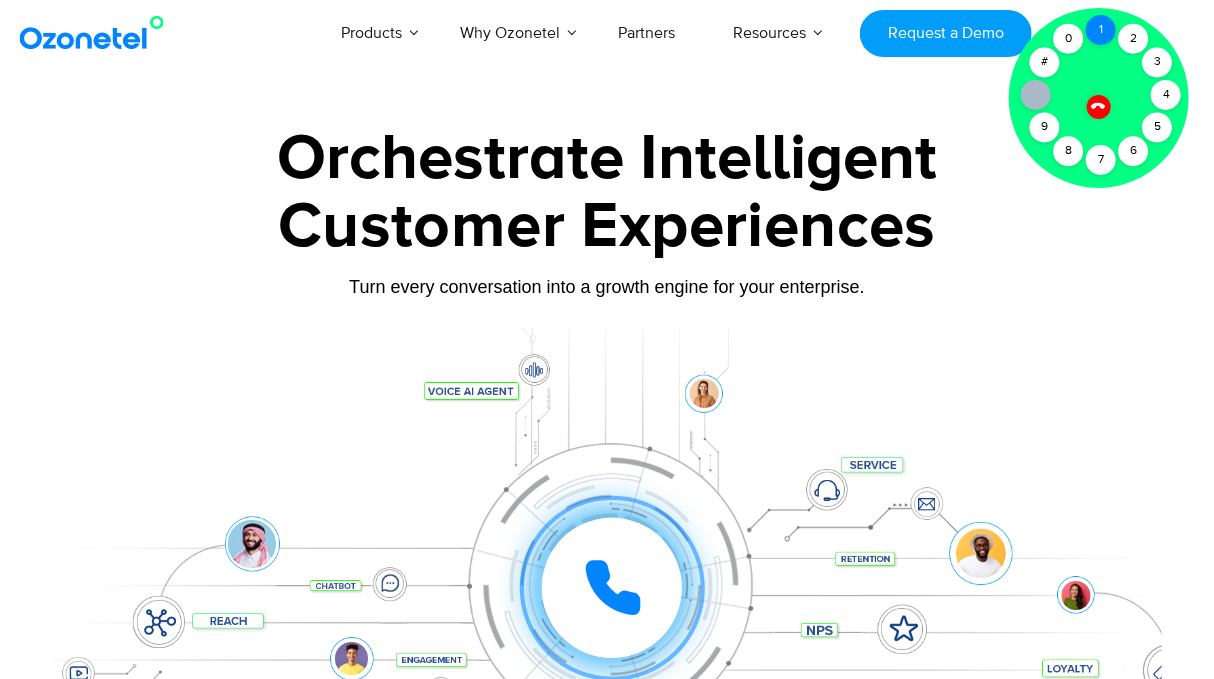 click on "1" at bounding box center [1101, 30] 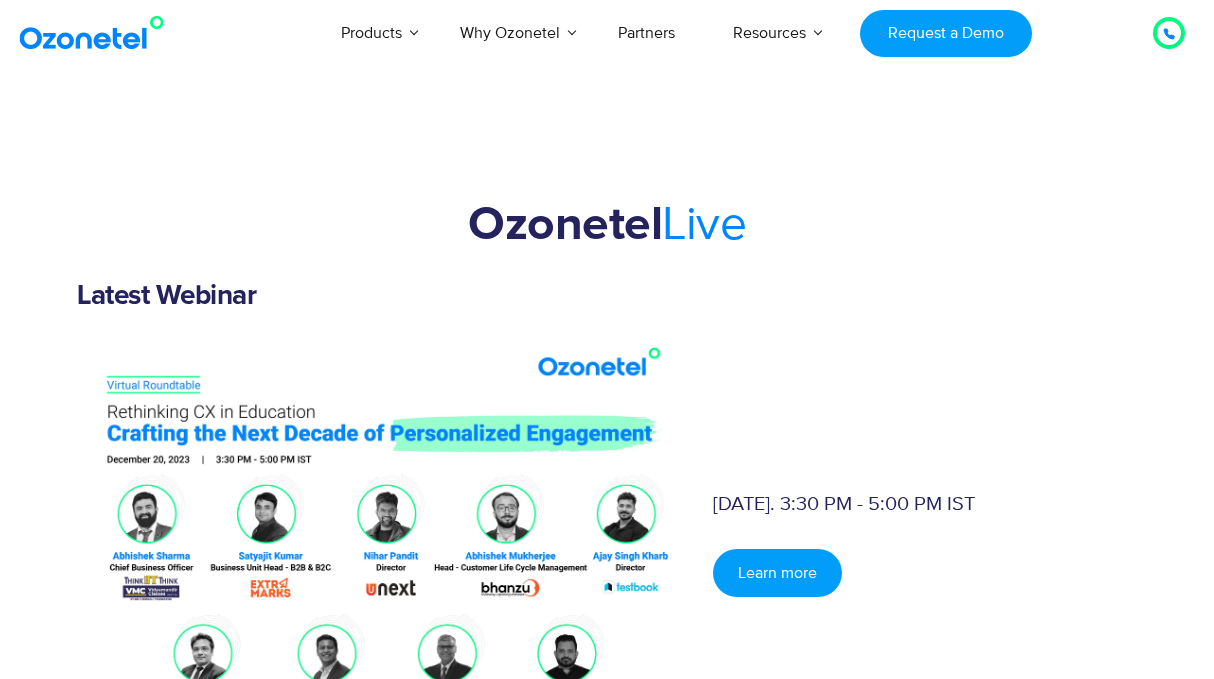 scroll, scrollTop: 0, scrollLeft: 0, axis: both 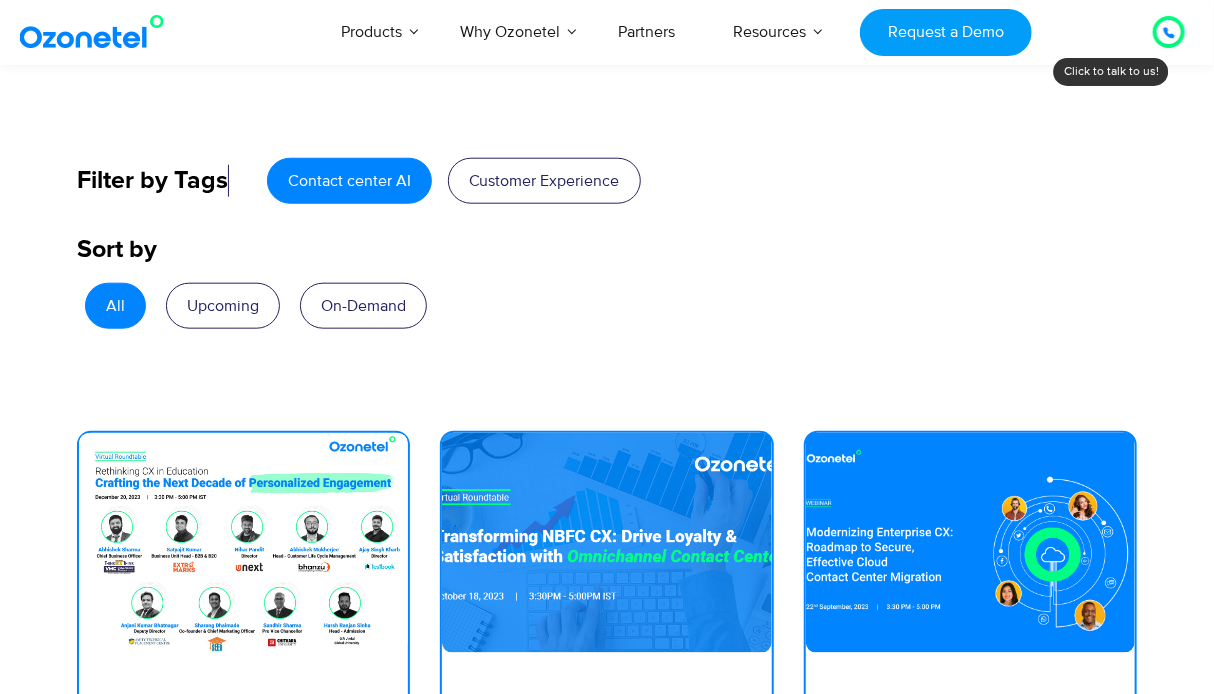click on "Contact center AI" at bounding box center (349, 181) 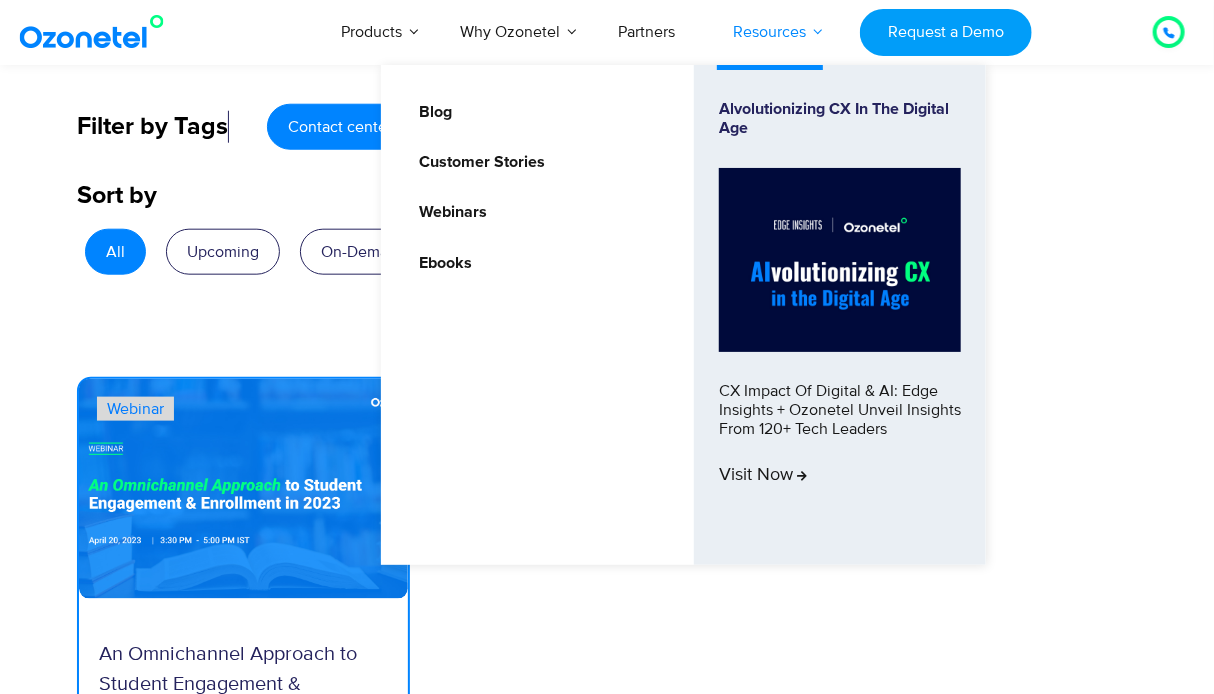 scroll, scrollTop: 700, scrollLeft: 0, axis: vertical 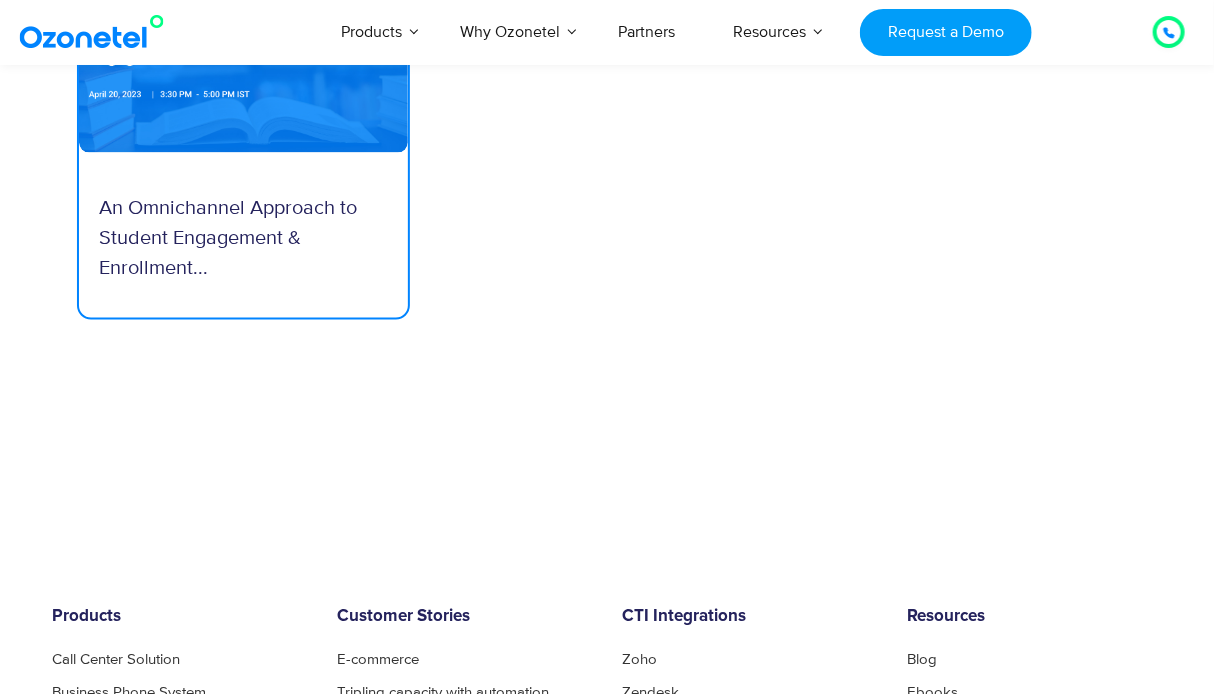 click on "An Omnichannel Approach to Student Engagement & Enrollment..." at bounding box center (243, 235) 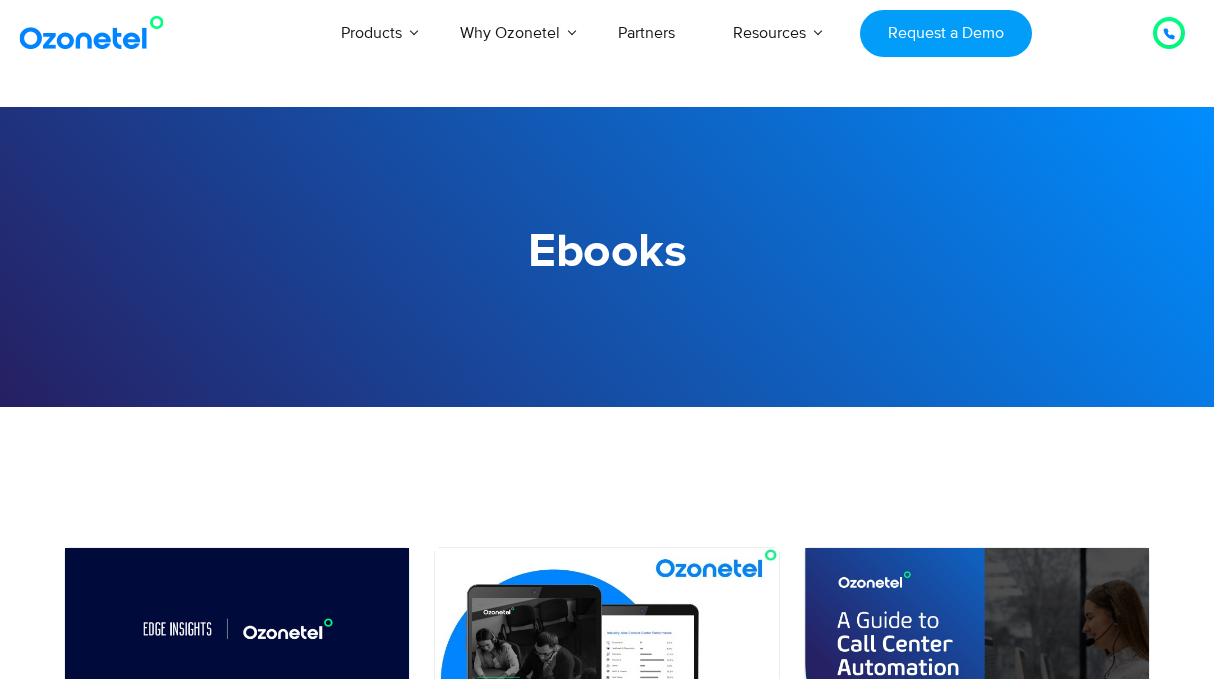 scroll, scrollTop: 0, scrollLeft: 0, axis: both 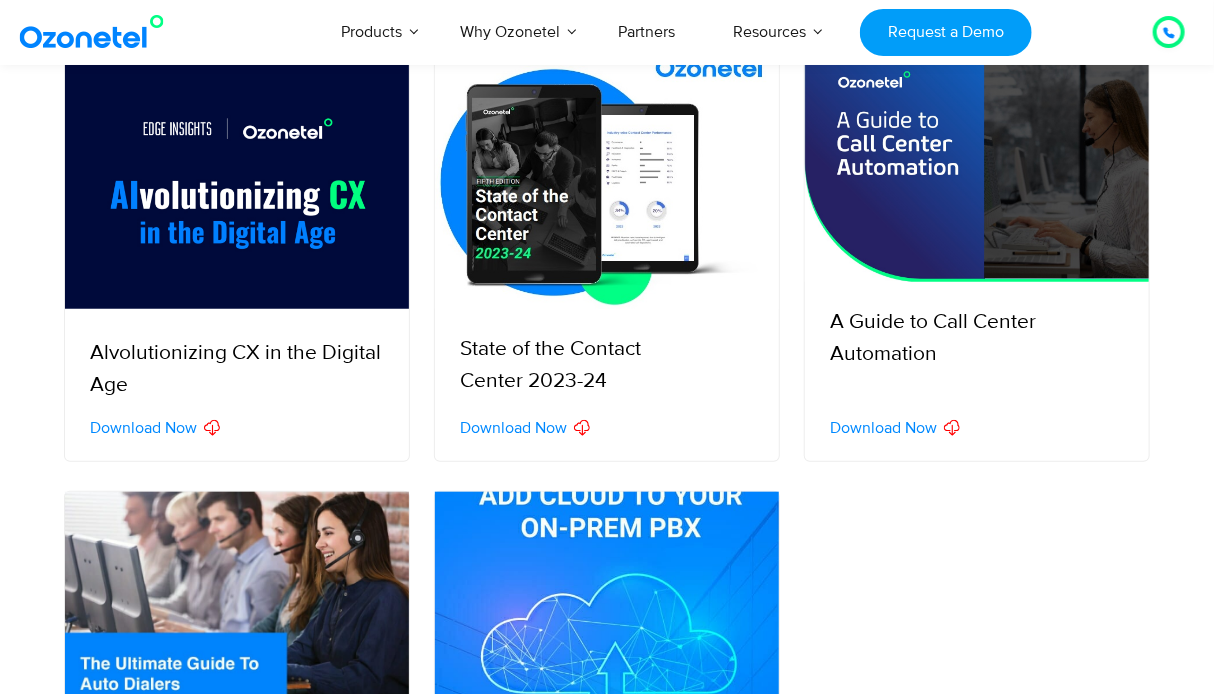 click on "Download Now" at bounding box center [143, 428] 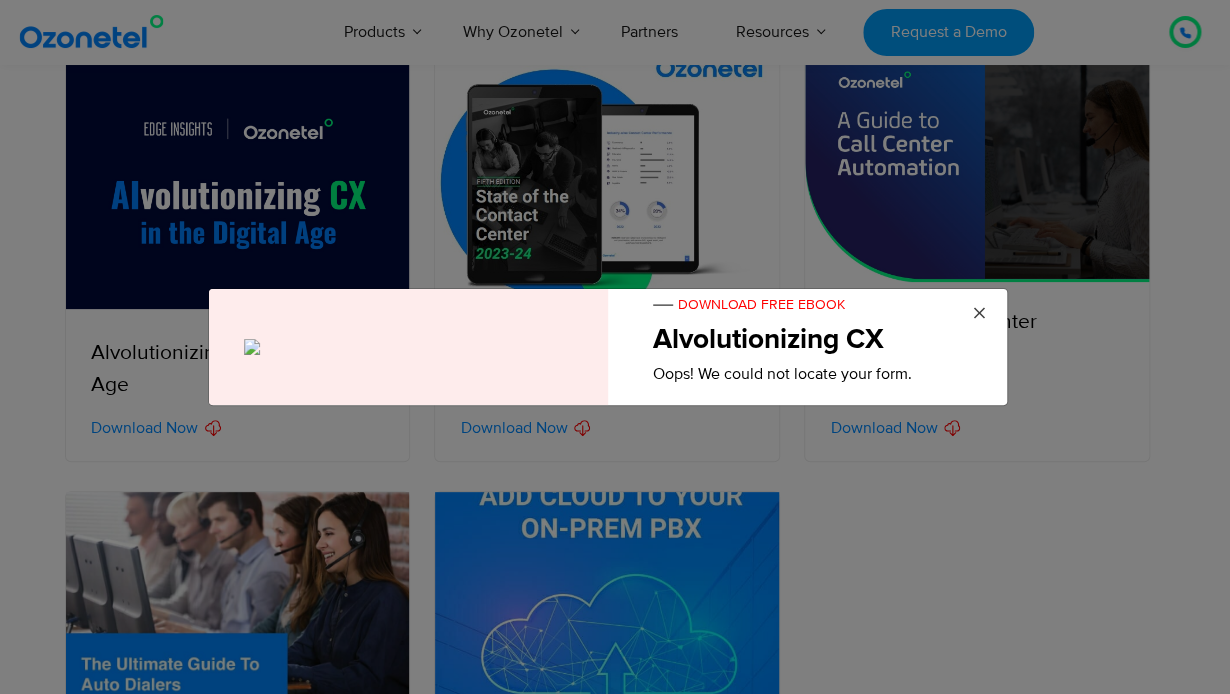click on "×" at bounding box center [979, 314] 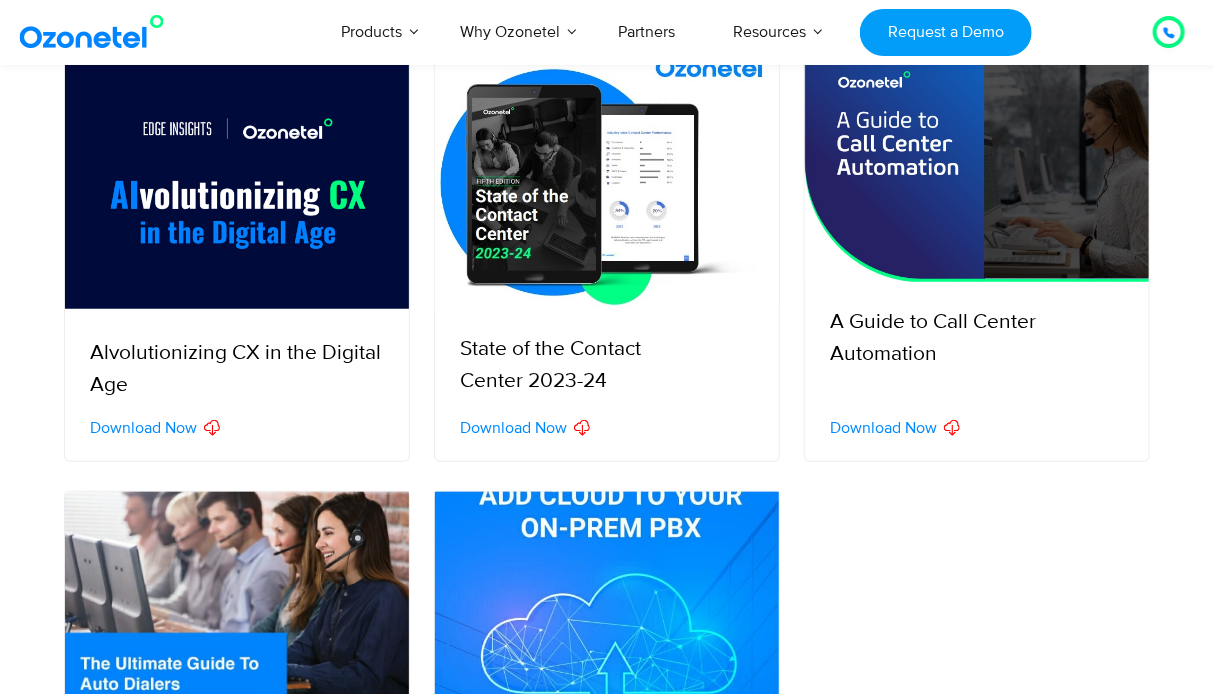 click at bounding box center [1169, 32] 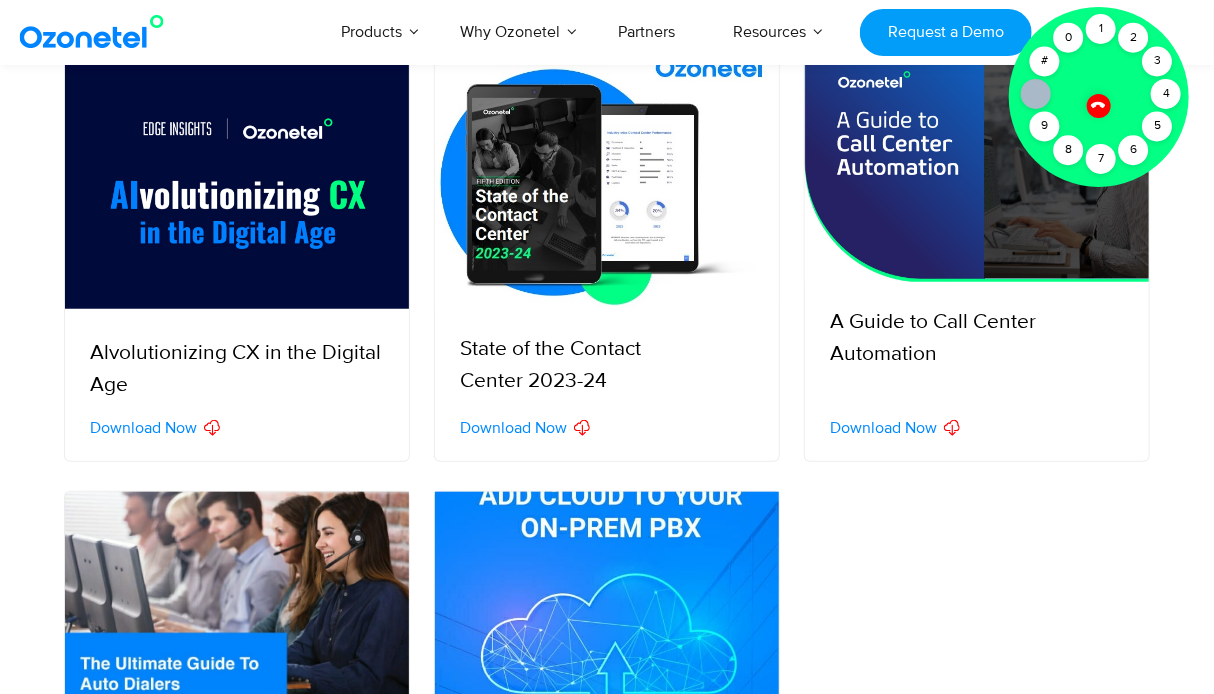 click at bounding box center (1099, 106) 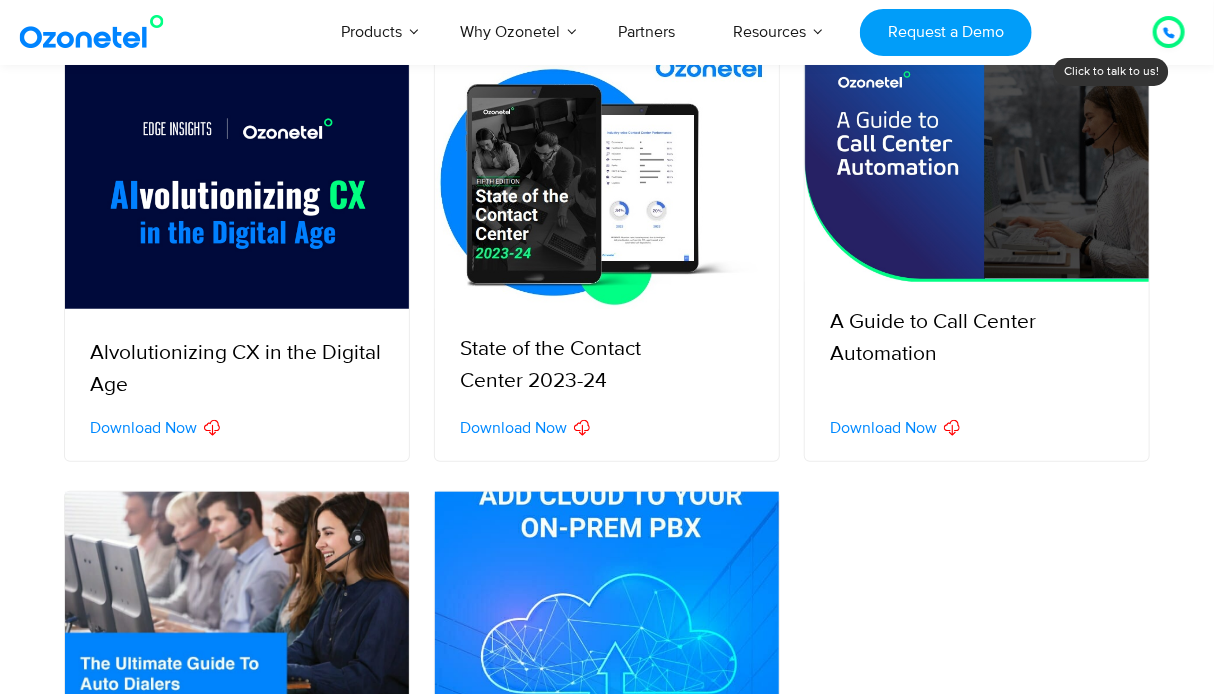 click 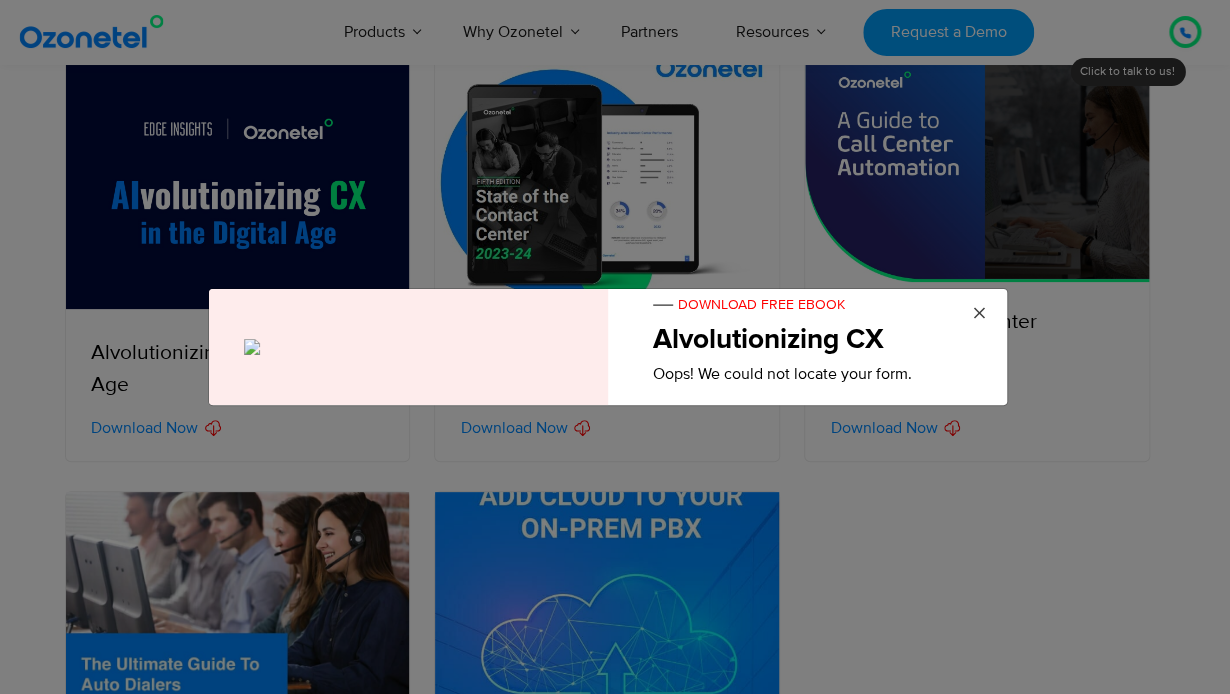 click on "×" at bounding box center (979, 314) 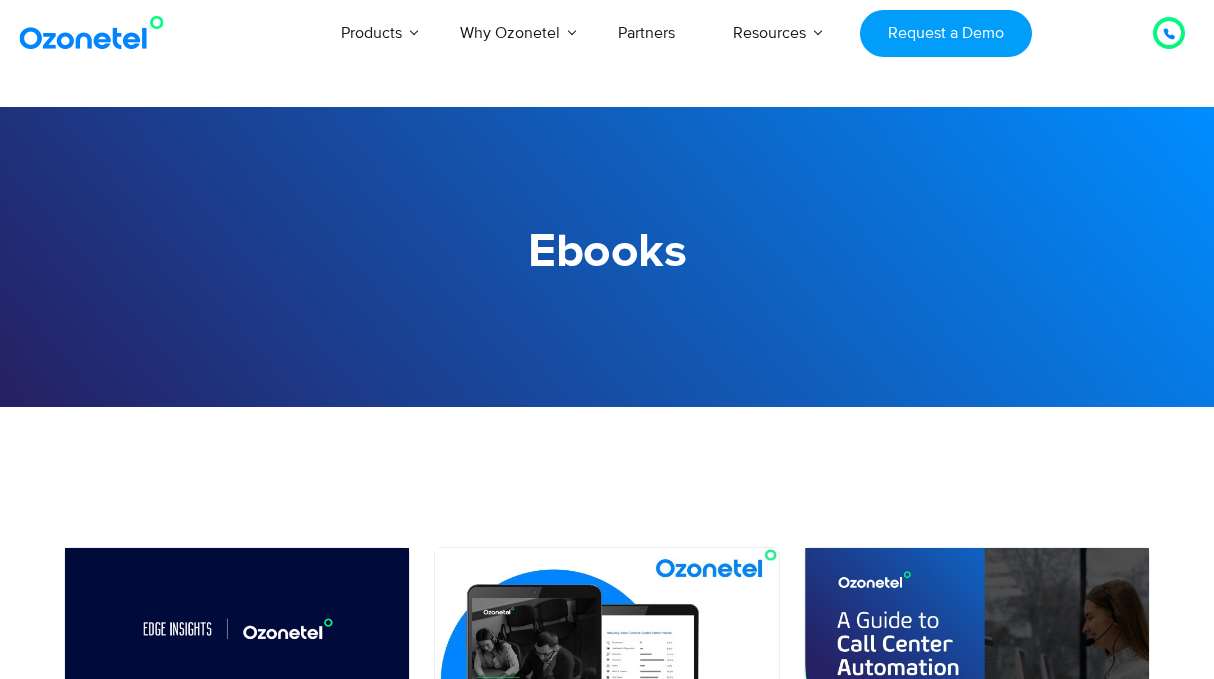scroll, scrollTop: 500, scrollLeft: 0, axis: vertical 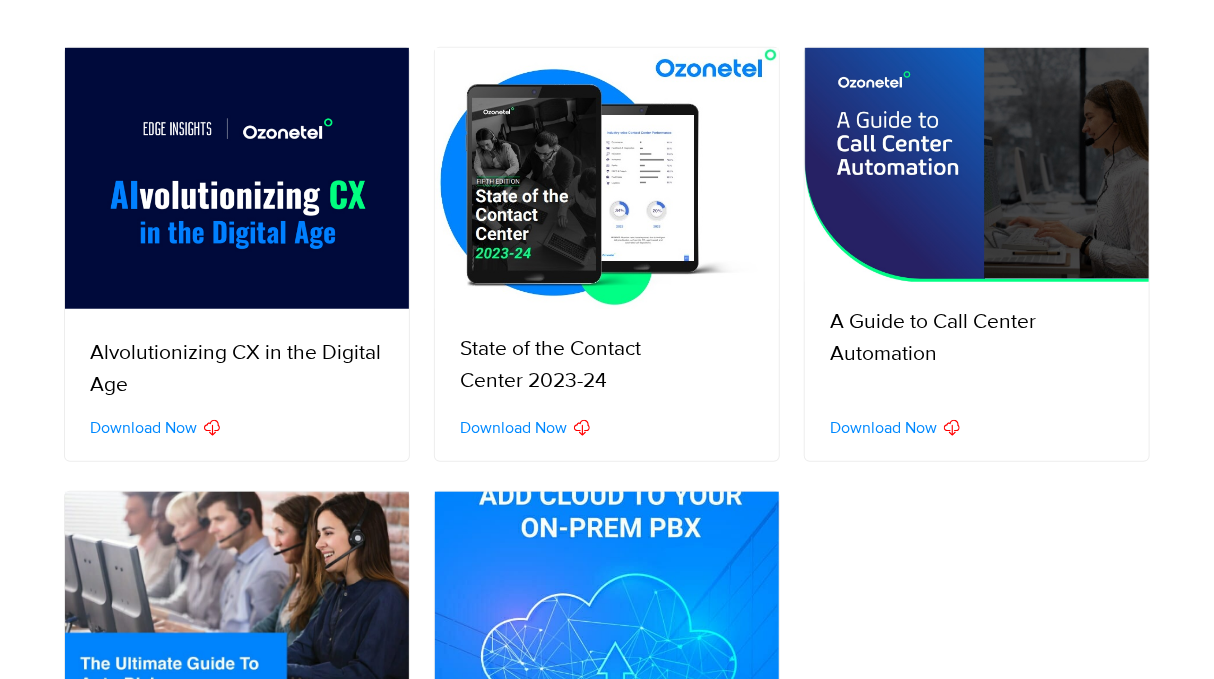 click on "Download Now" at bounding box center [143, 428] 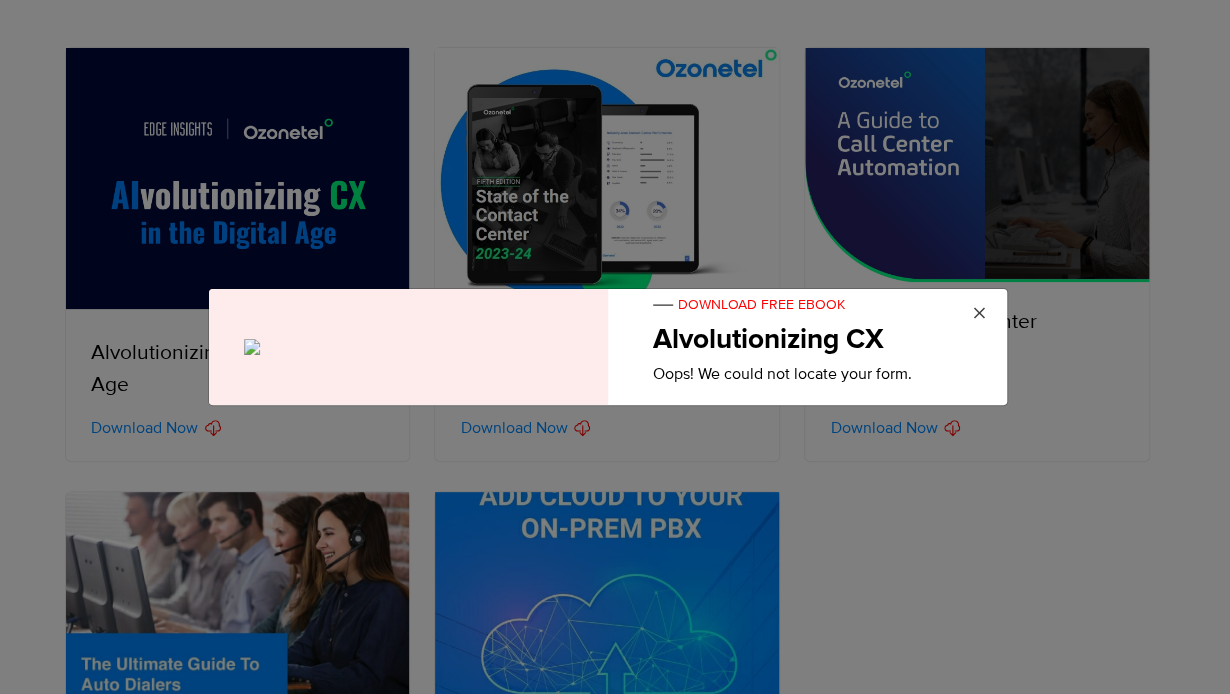 click on "×" at bounding box center (979, 314) 